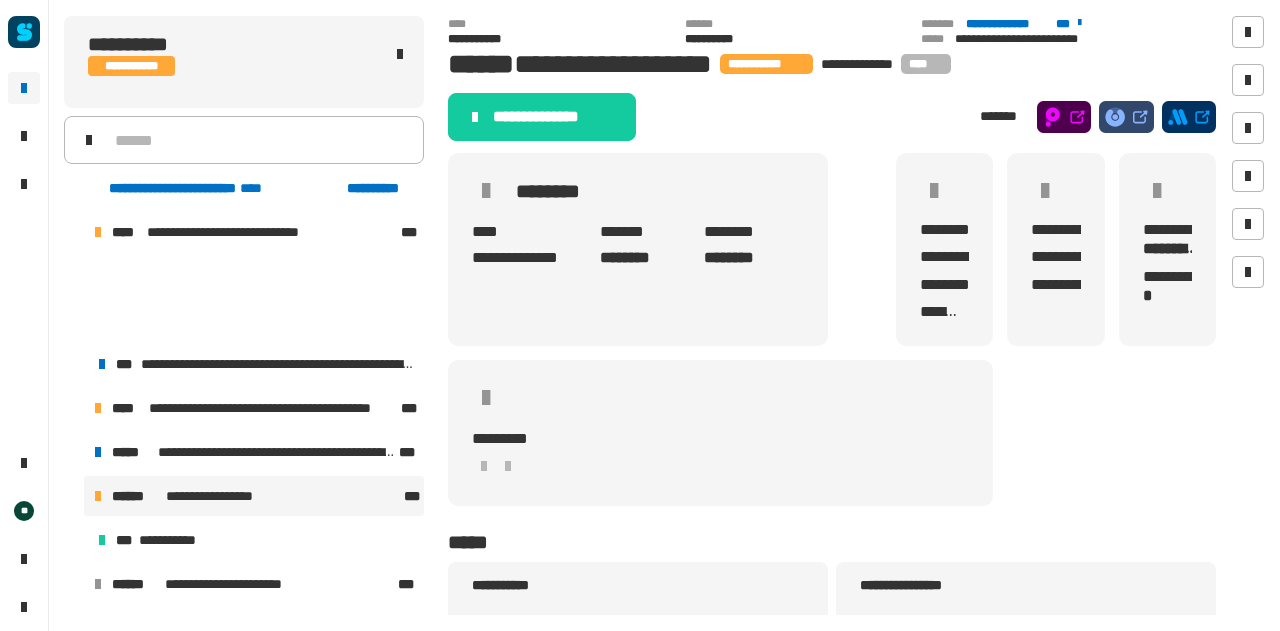 scroll, scrollTop: 0, scrollLeft: 0, axis: both 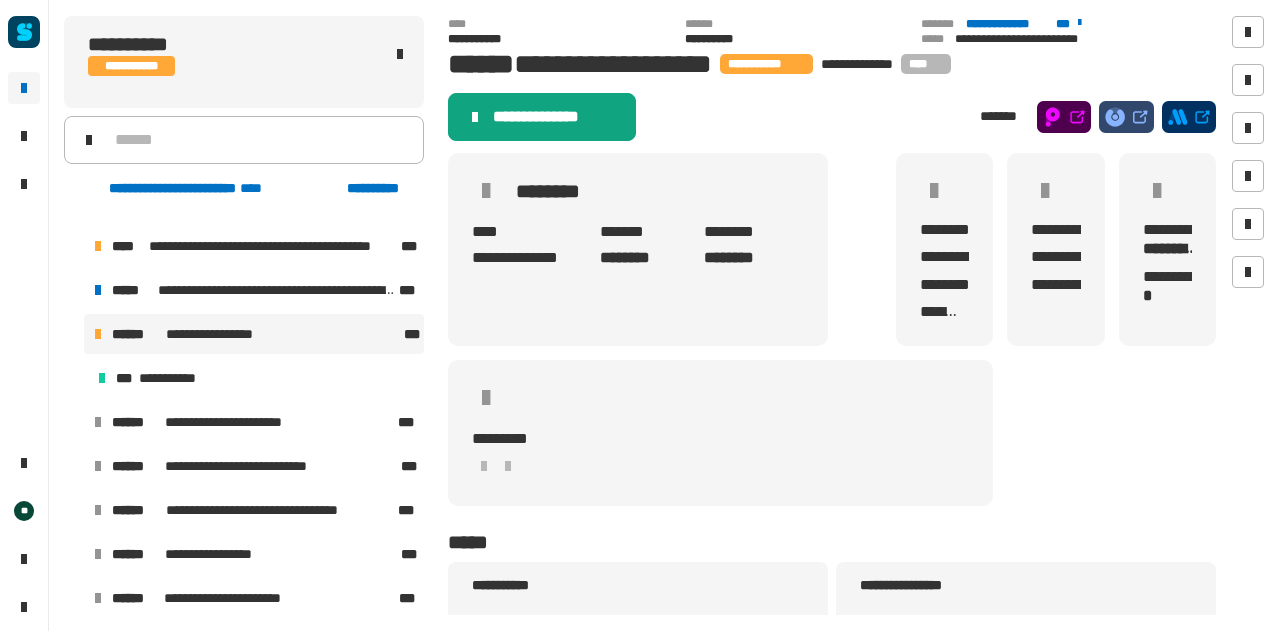 click on "**********" 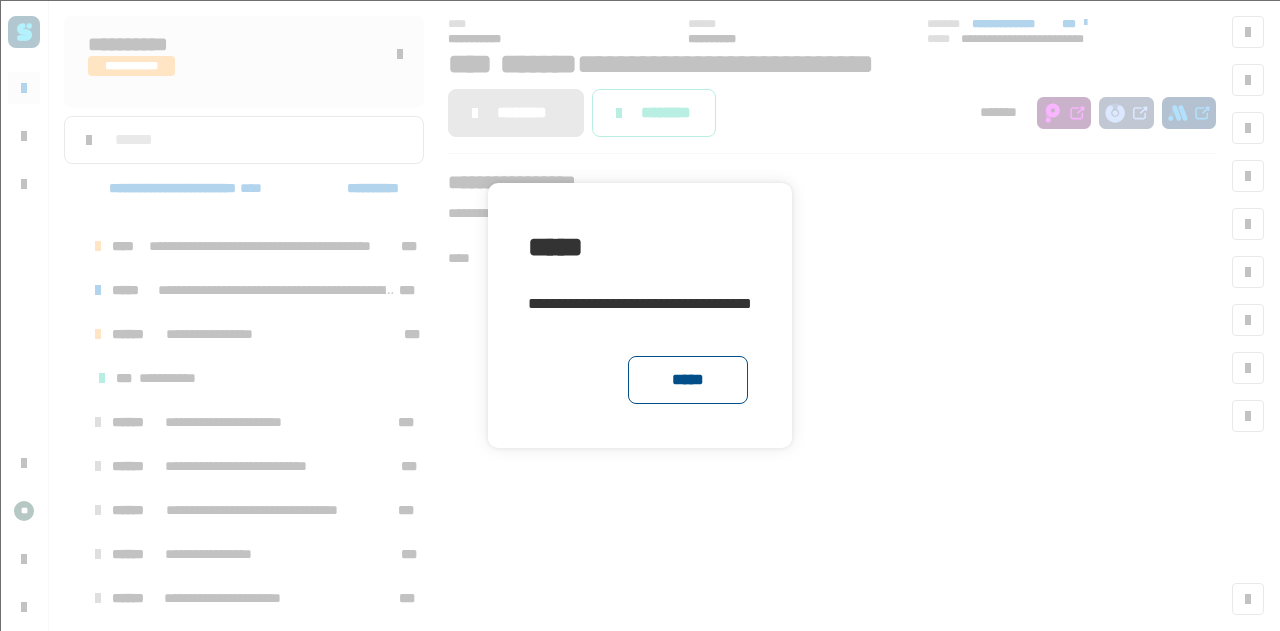 click on "*****" 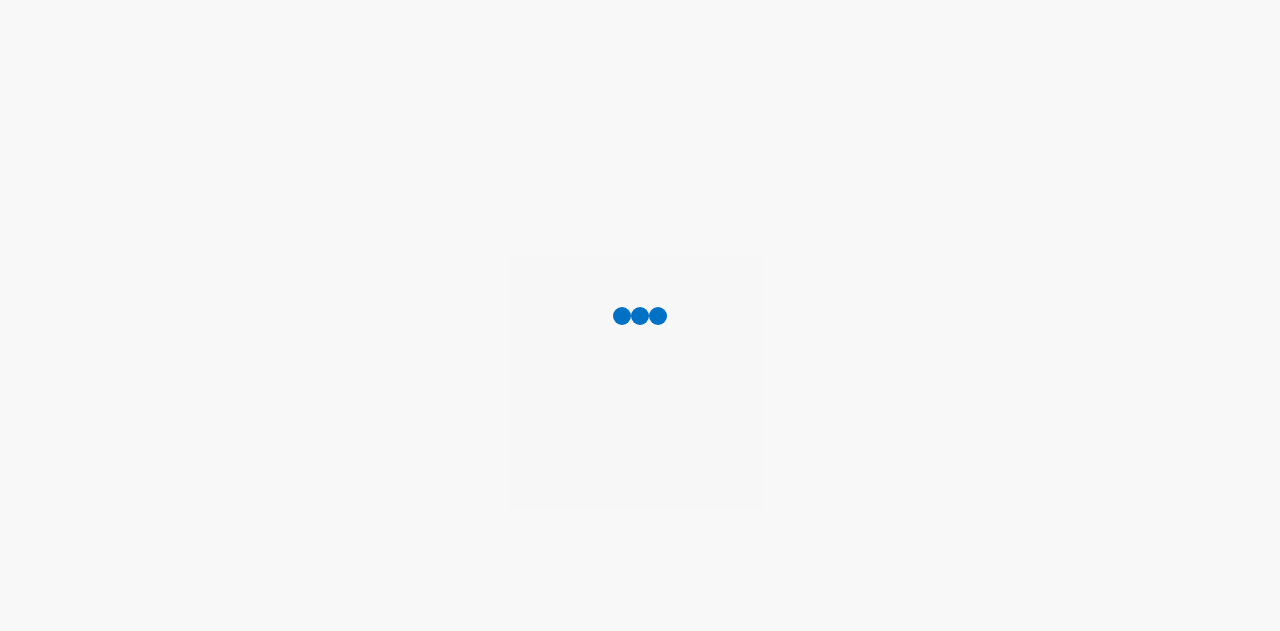 scroll, scrollTop: 0, scrollLeft: 0, axis: both 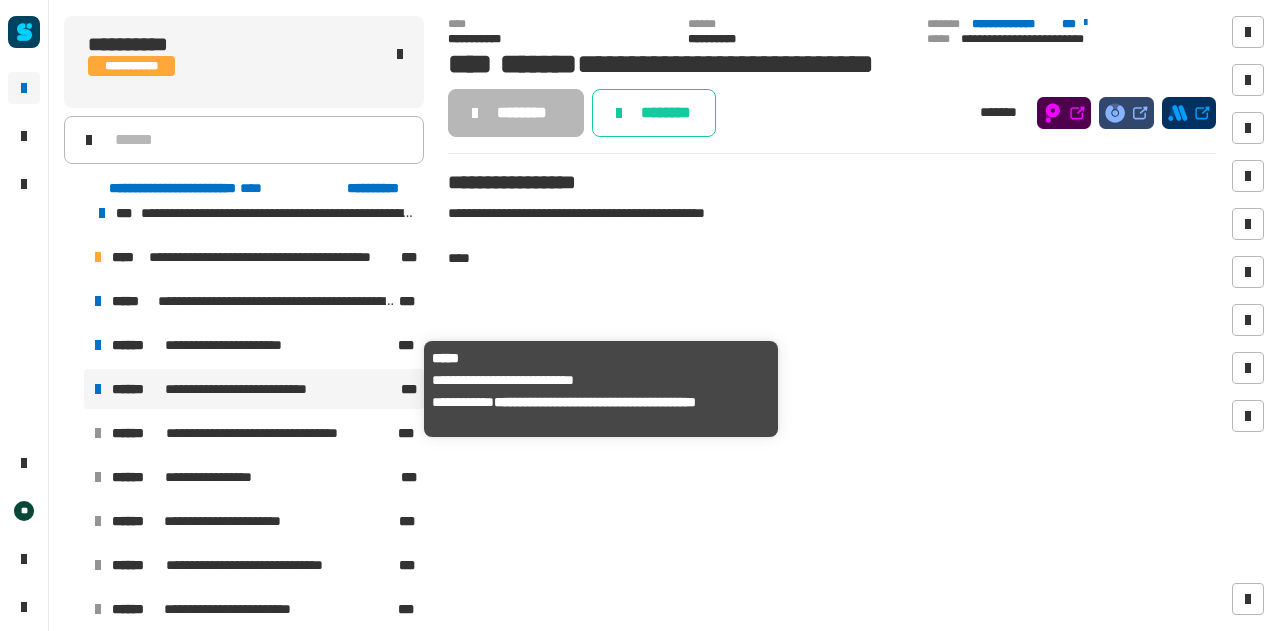 click on "**********" at bounding box center [256, 389] 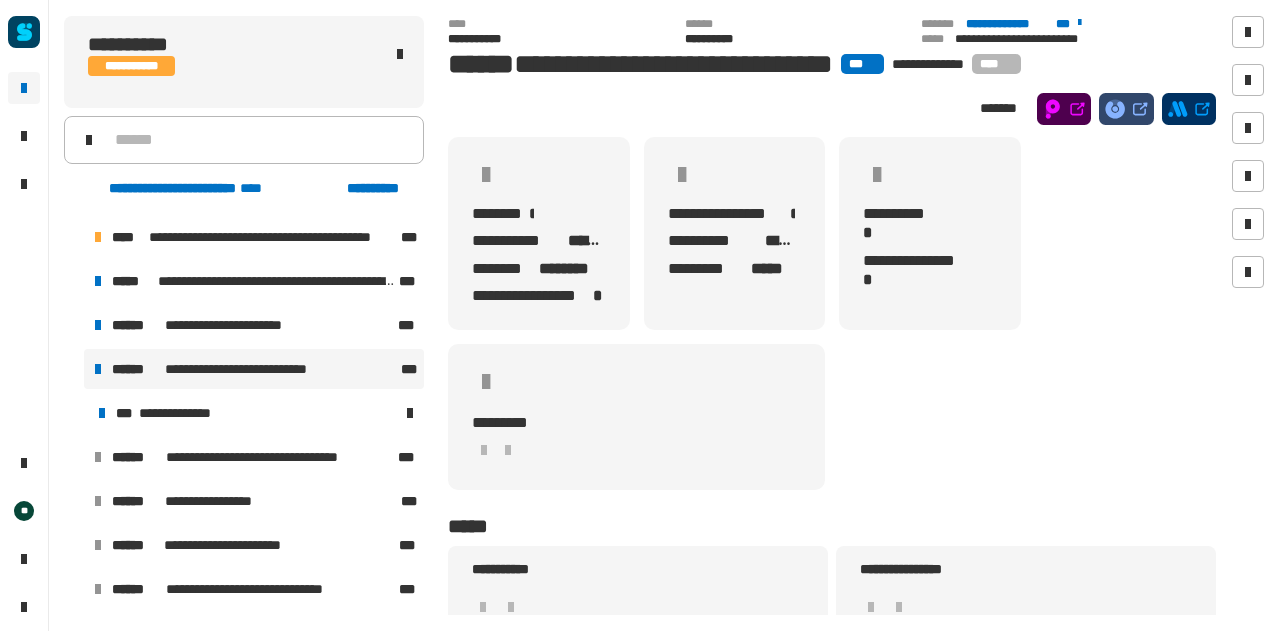 scroll, scrollTop: 179, scrollLeft: 0, axis: vertical 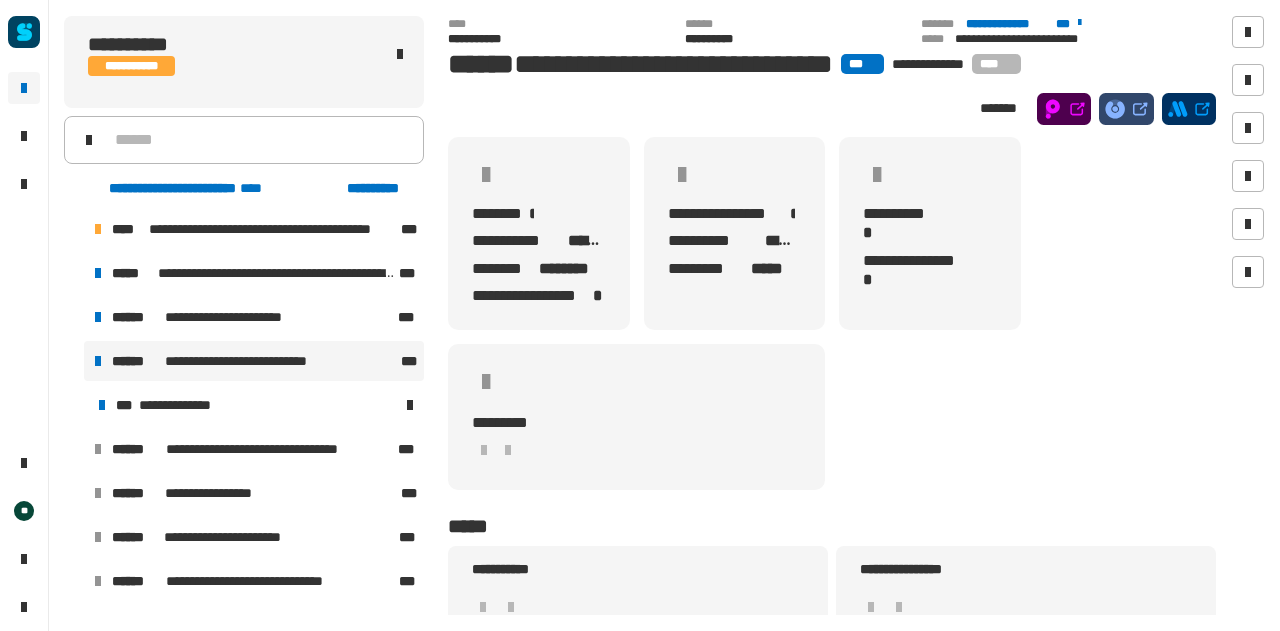 click at bounding box center (74, 361) 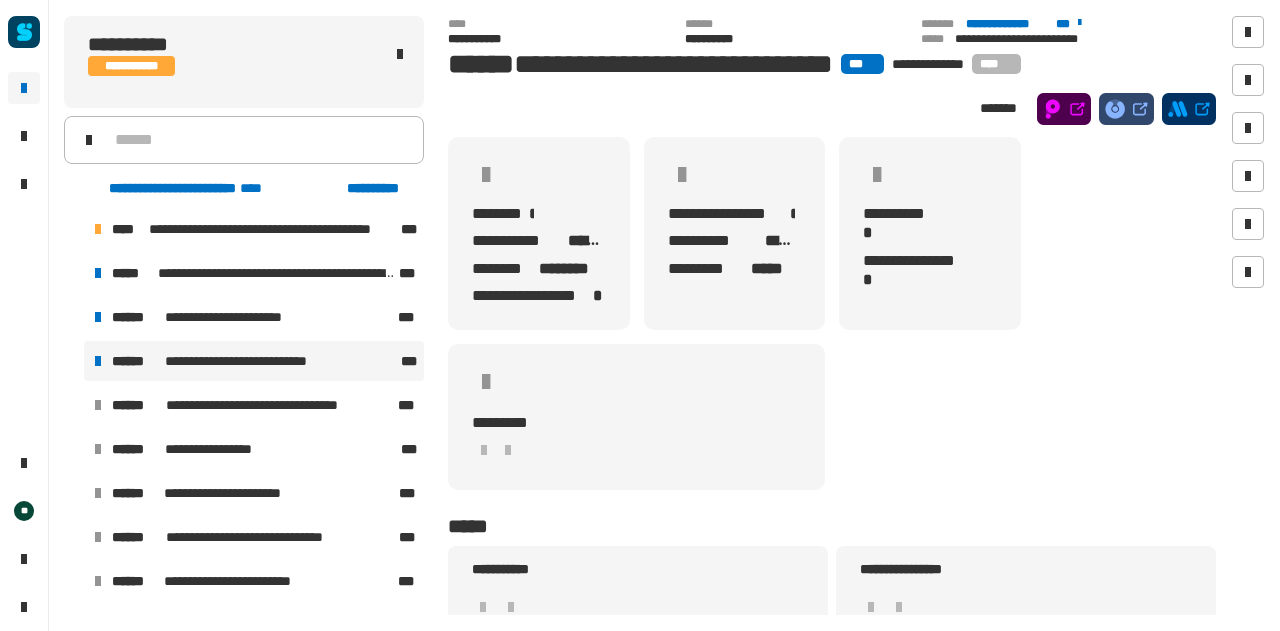 scroll, scrollTop: 0, scrollLeft: 0, axis: both 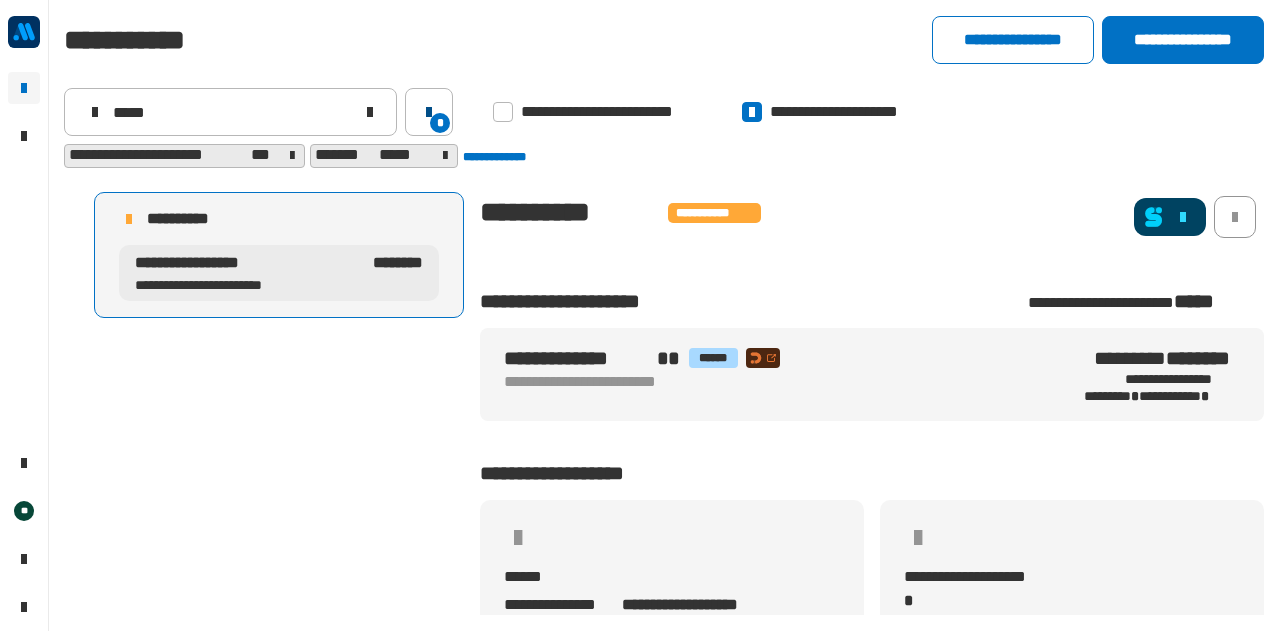 click 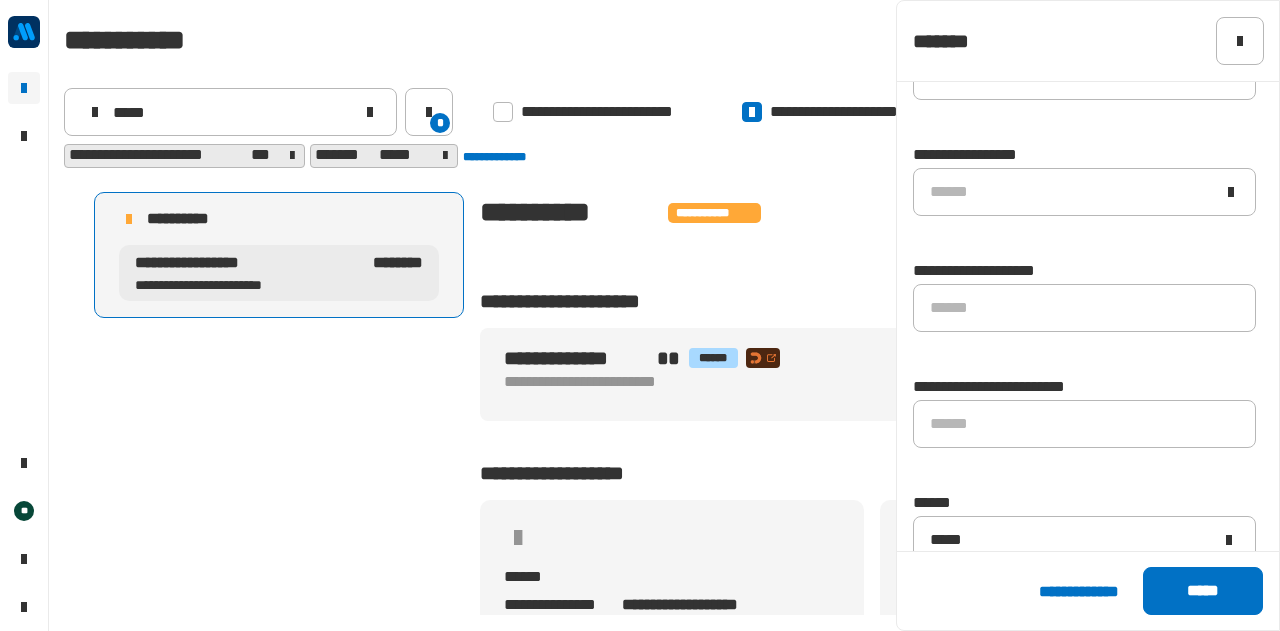 scroll, scrollTop: 1490, scrollLeft: 0, axis: vertical 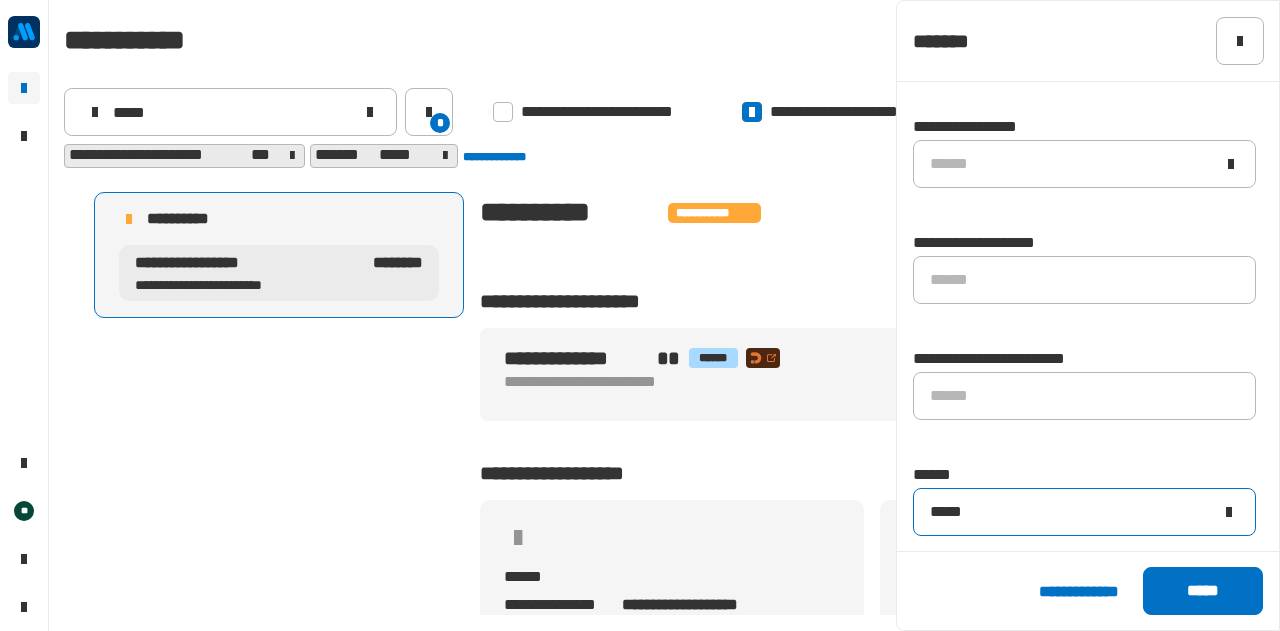 click on "*****" 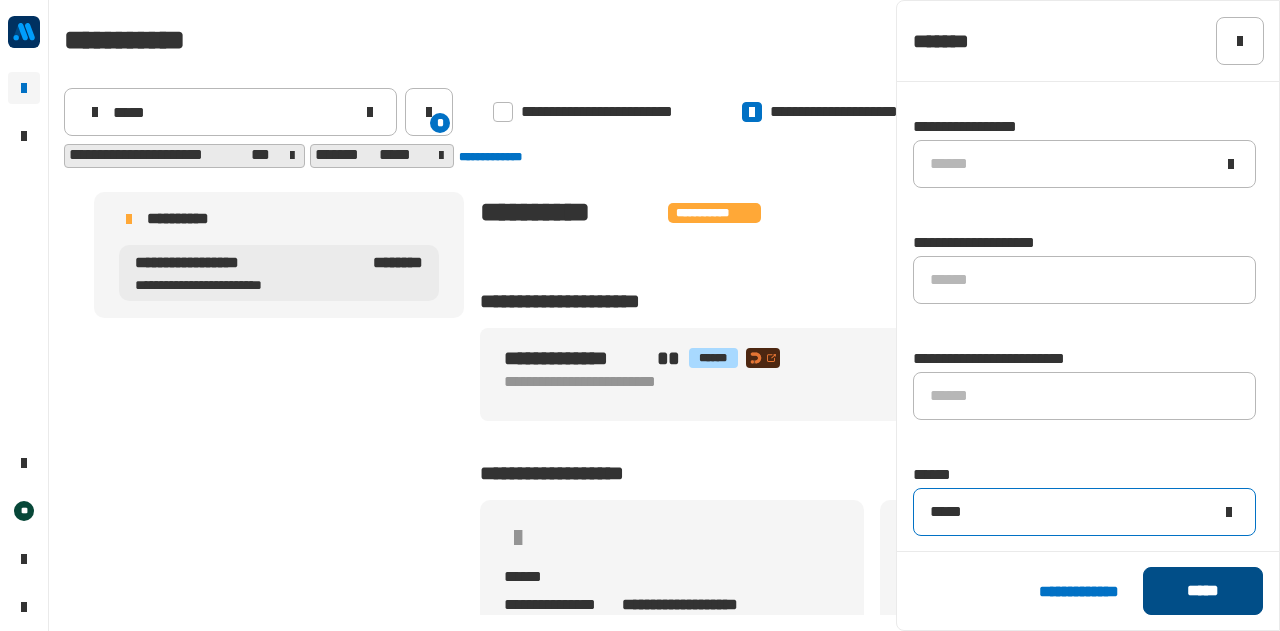 type on "*****" 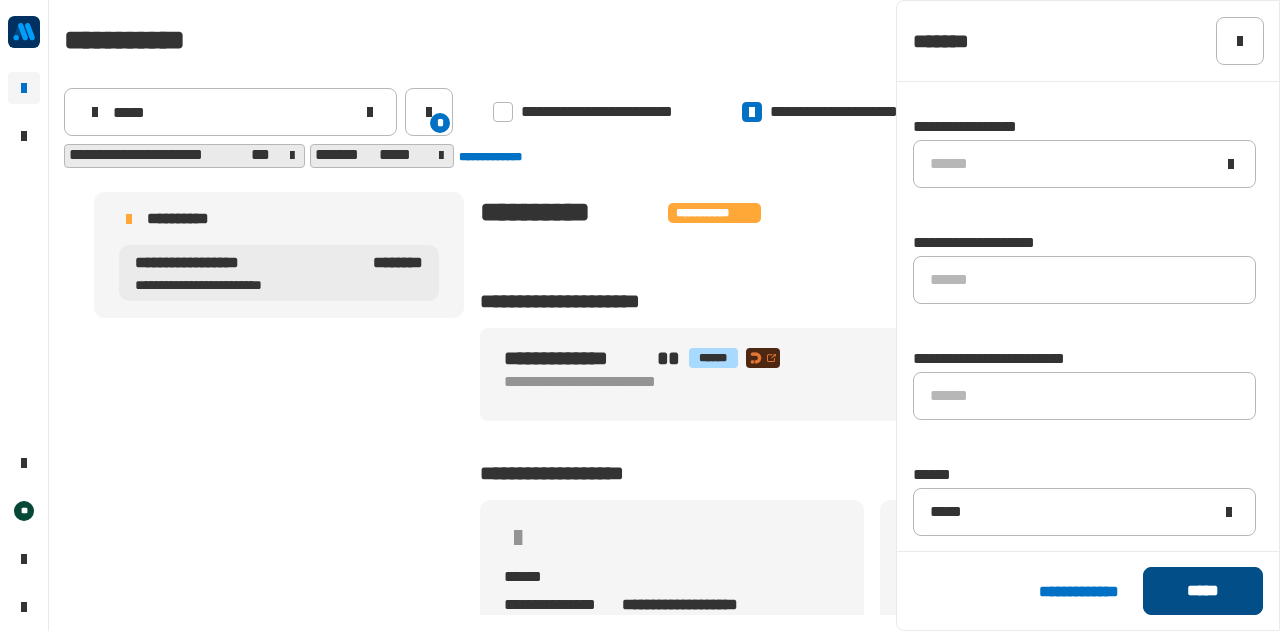 click on "*****" 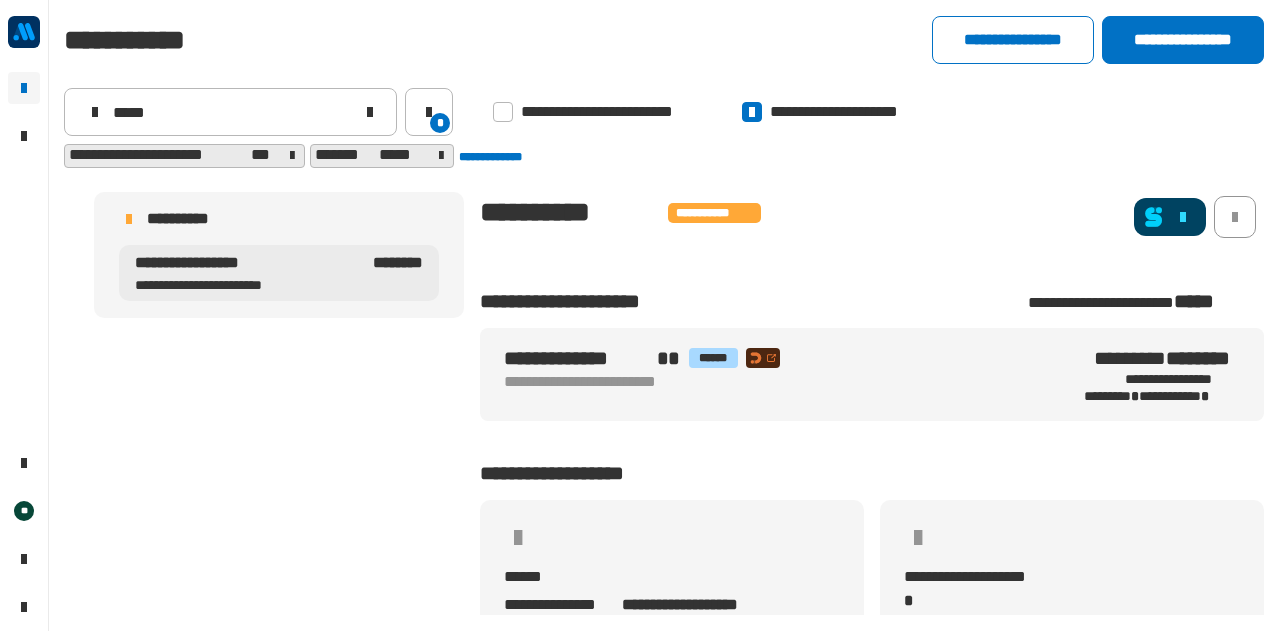 click 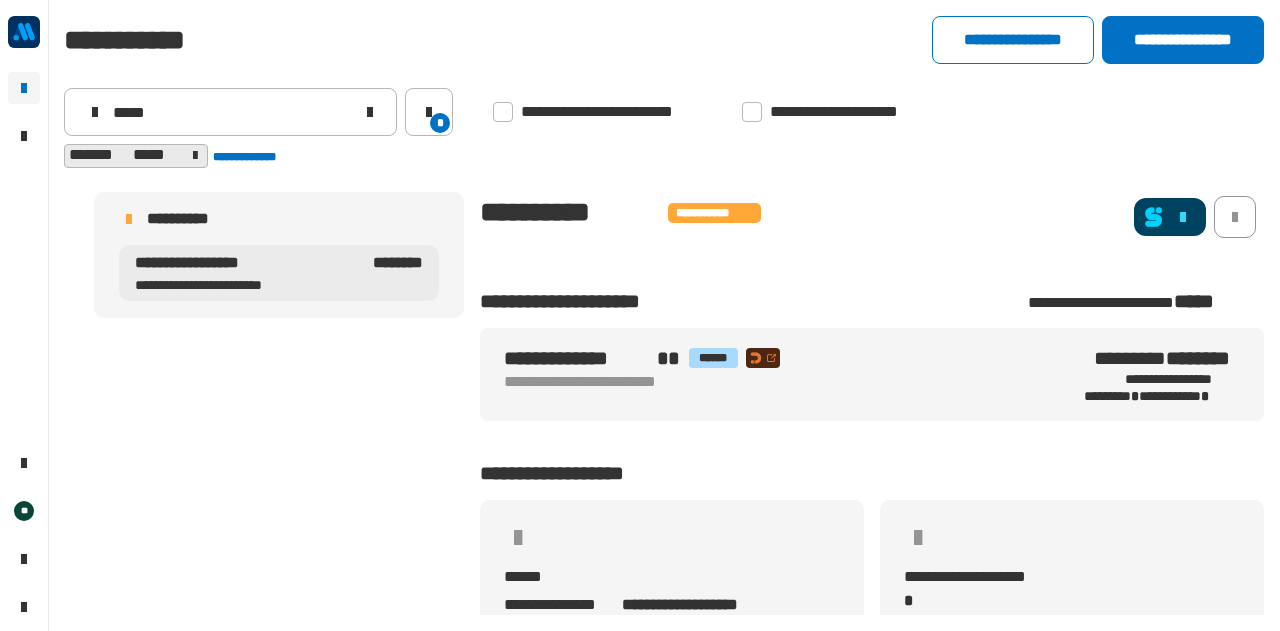 click on "**********" at bounding box center (248, 263) 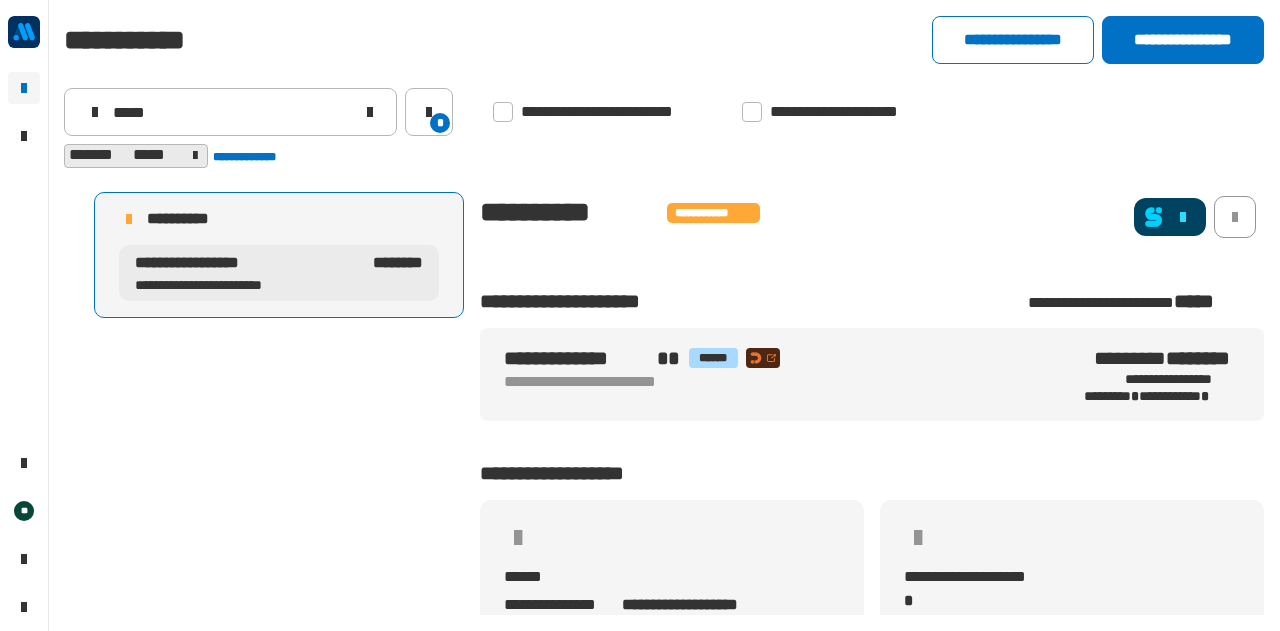 click 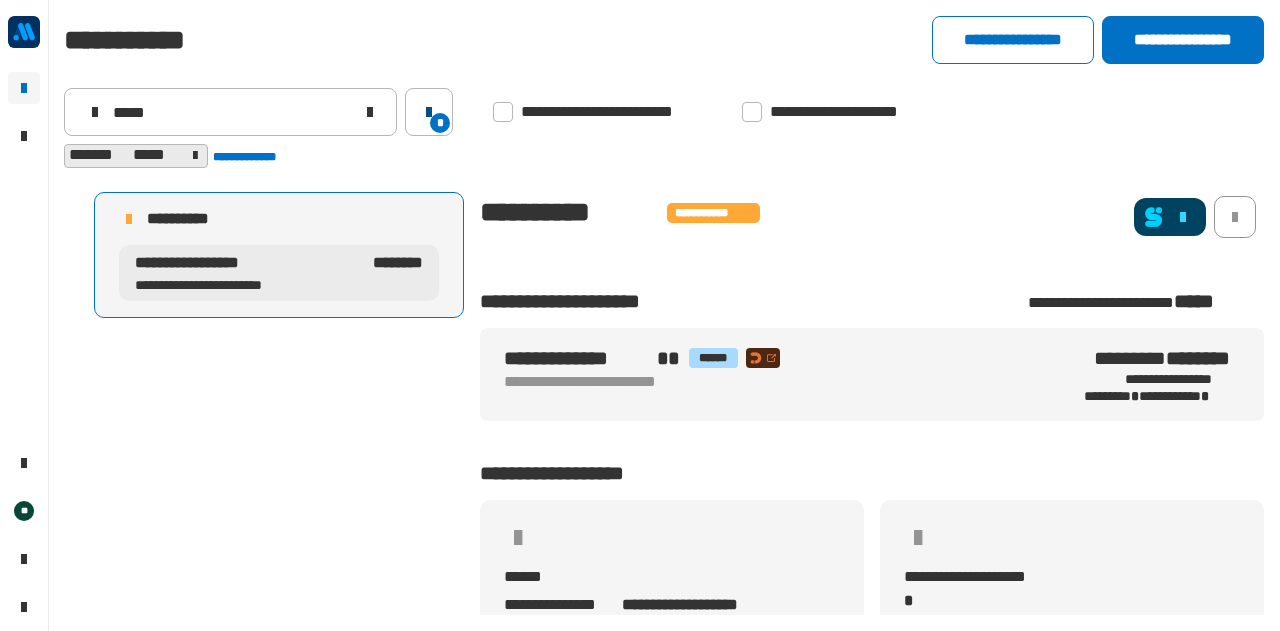 click 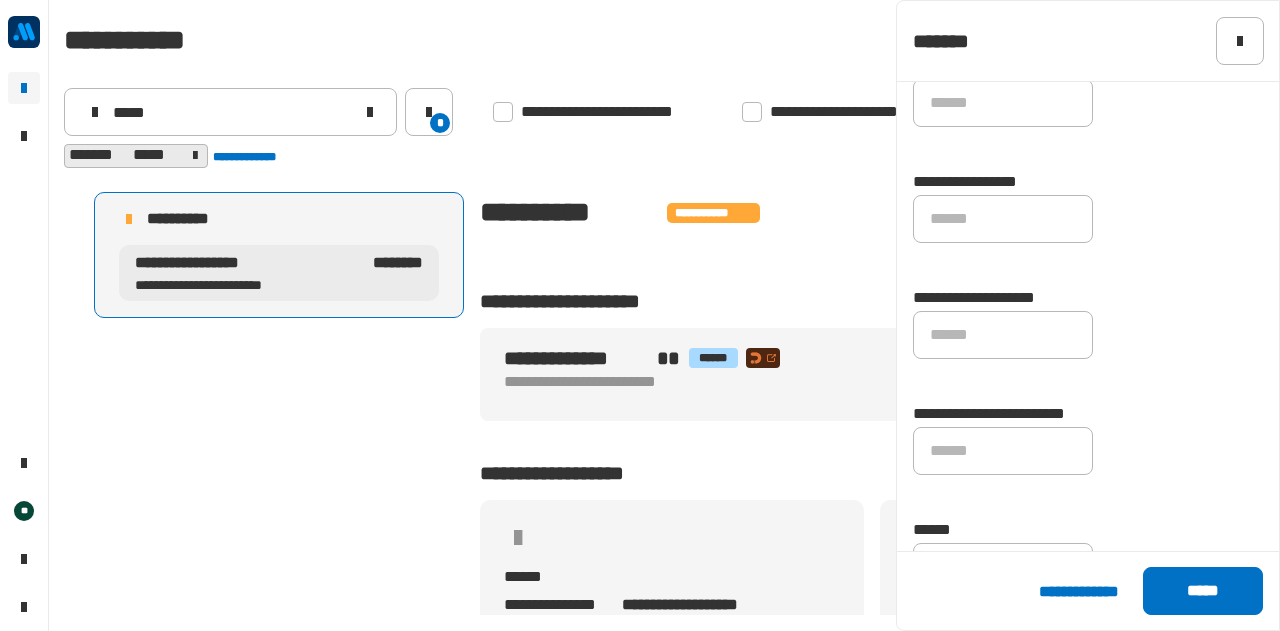 scroll, scrollTop: 1490, scrollLeft: 0, axis: vertical 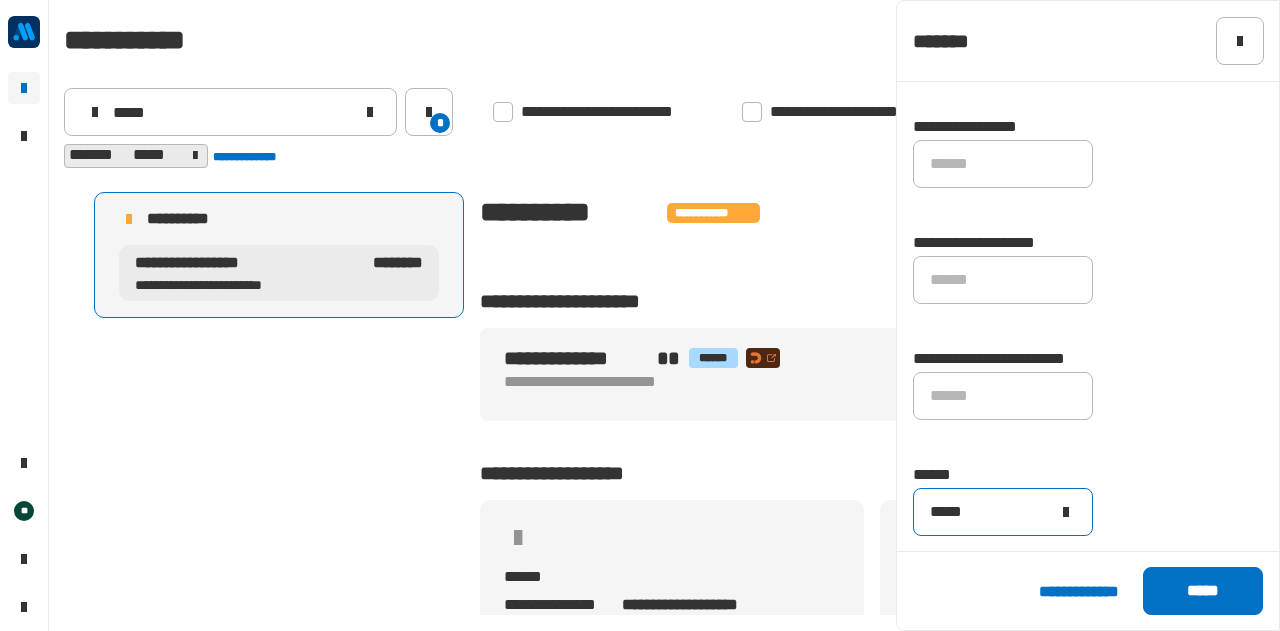 click on "*****" 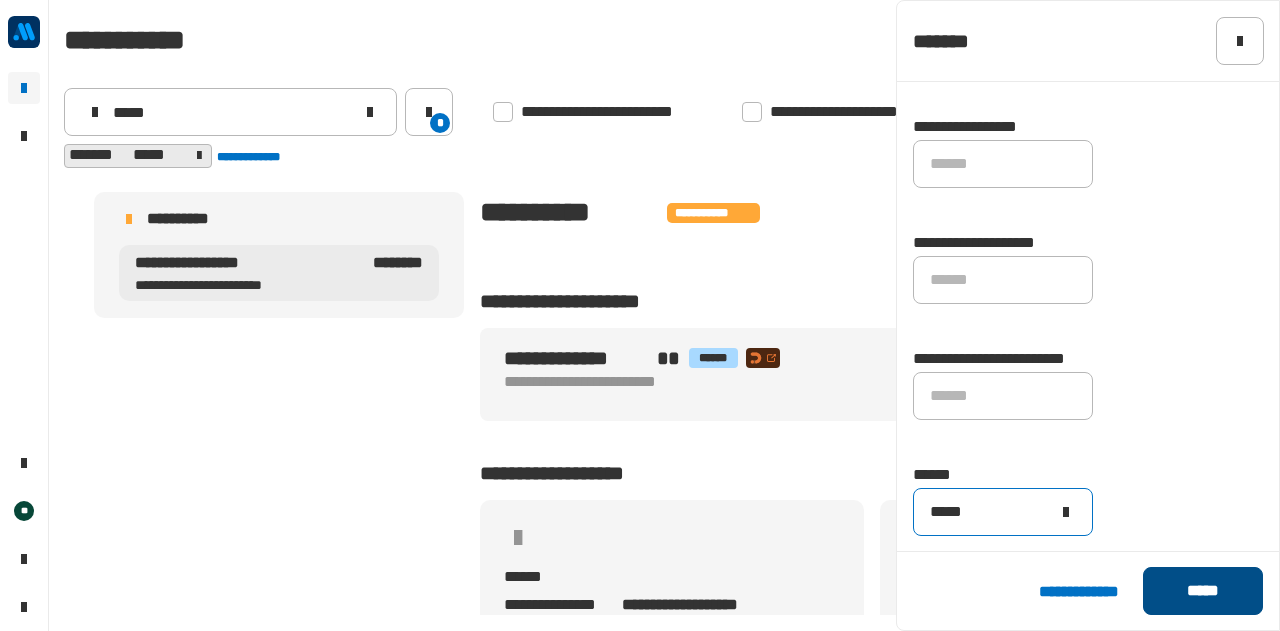 type on "*****" 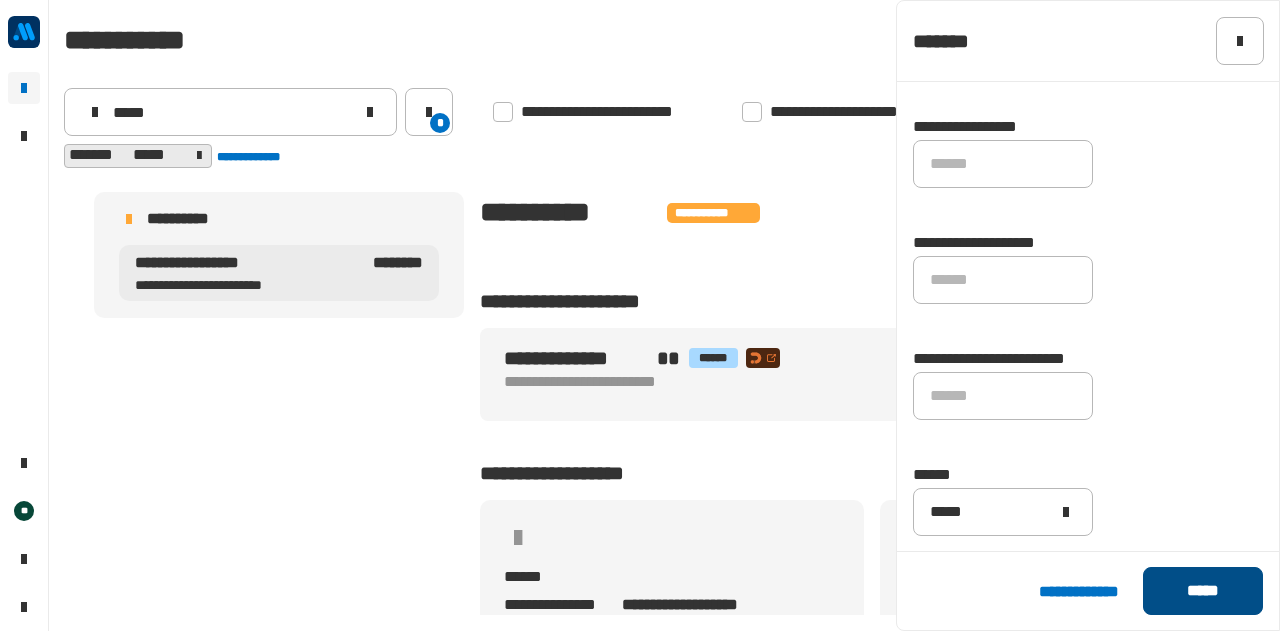 click on "*****" 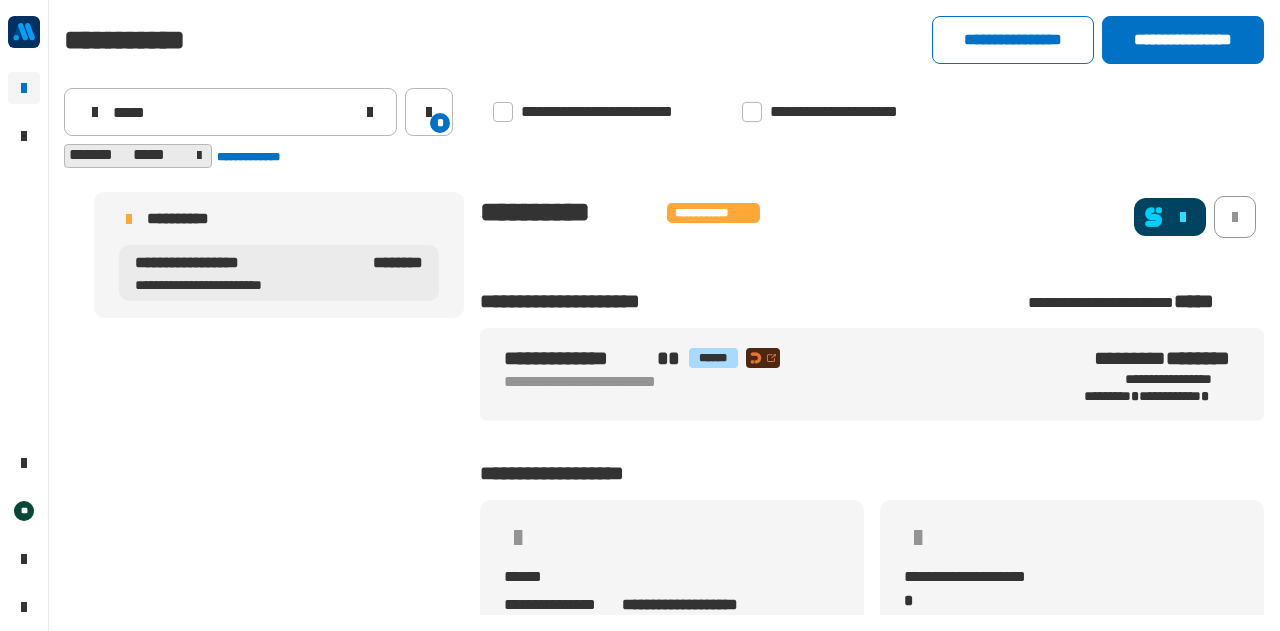 click on "**********" at bounding box center [248, 263] 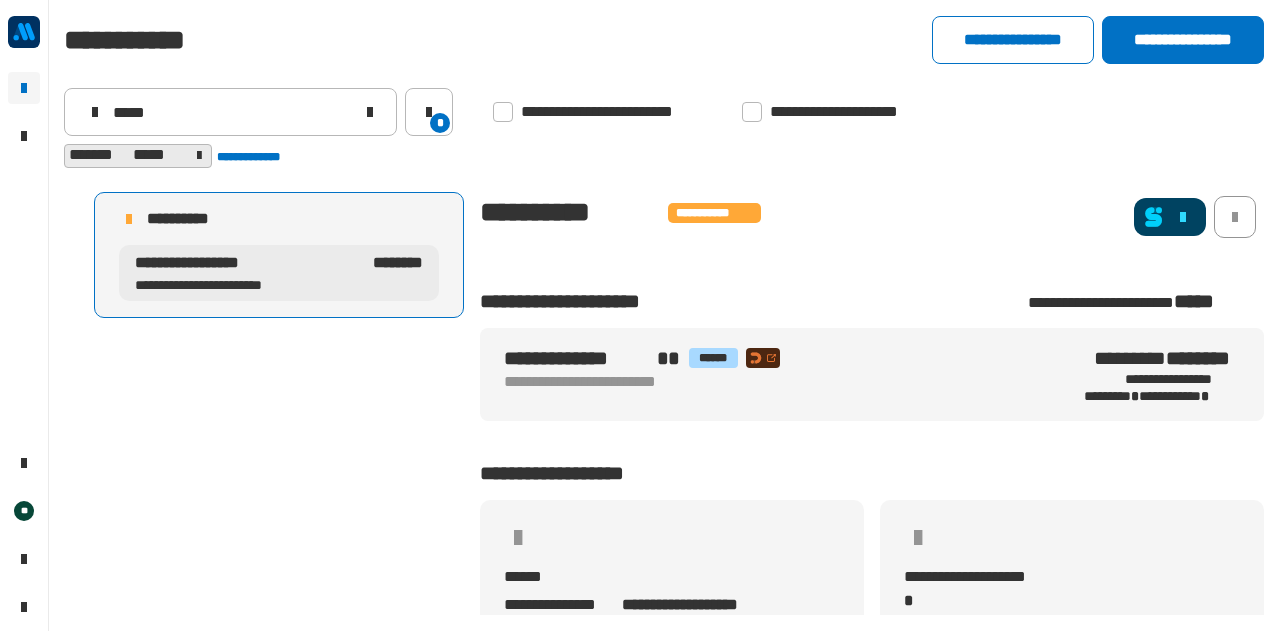 click 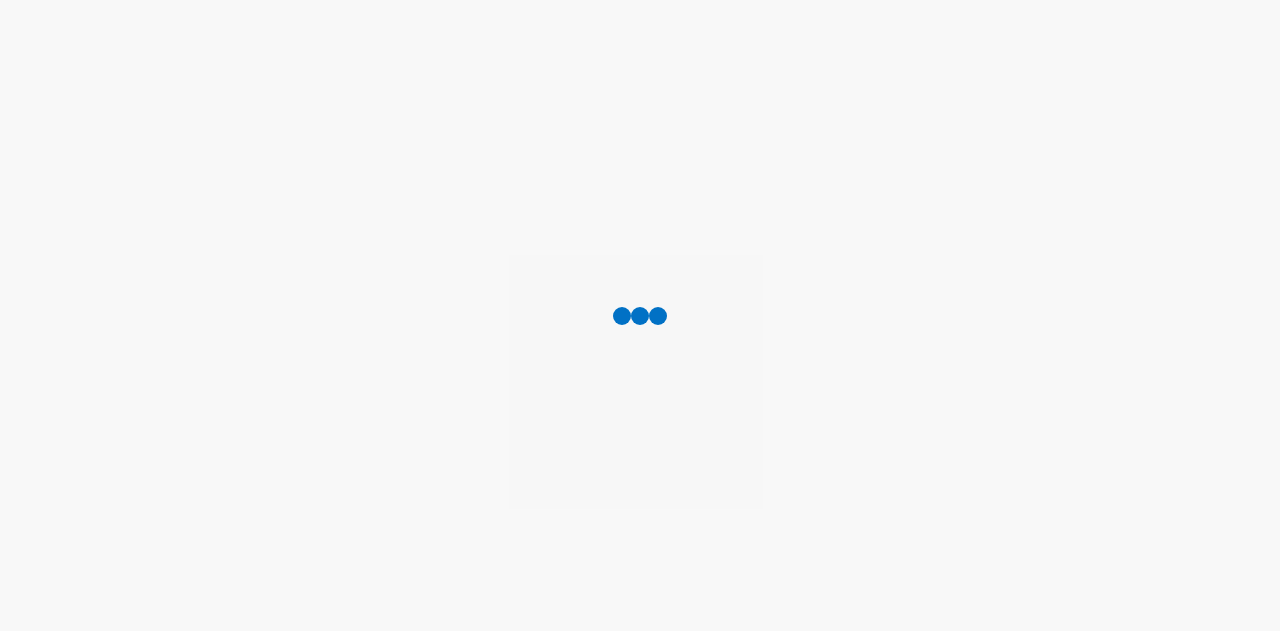 scroll, scrollTop: 0, scrollLeft: 0, axis: both 